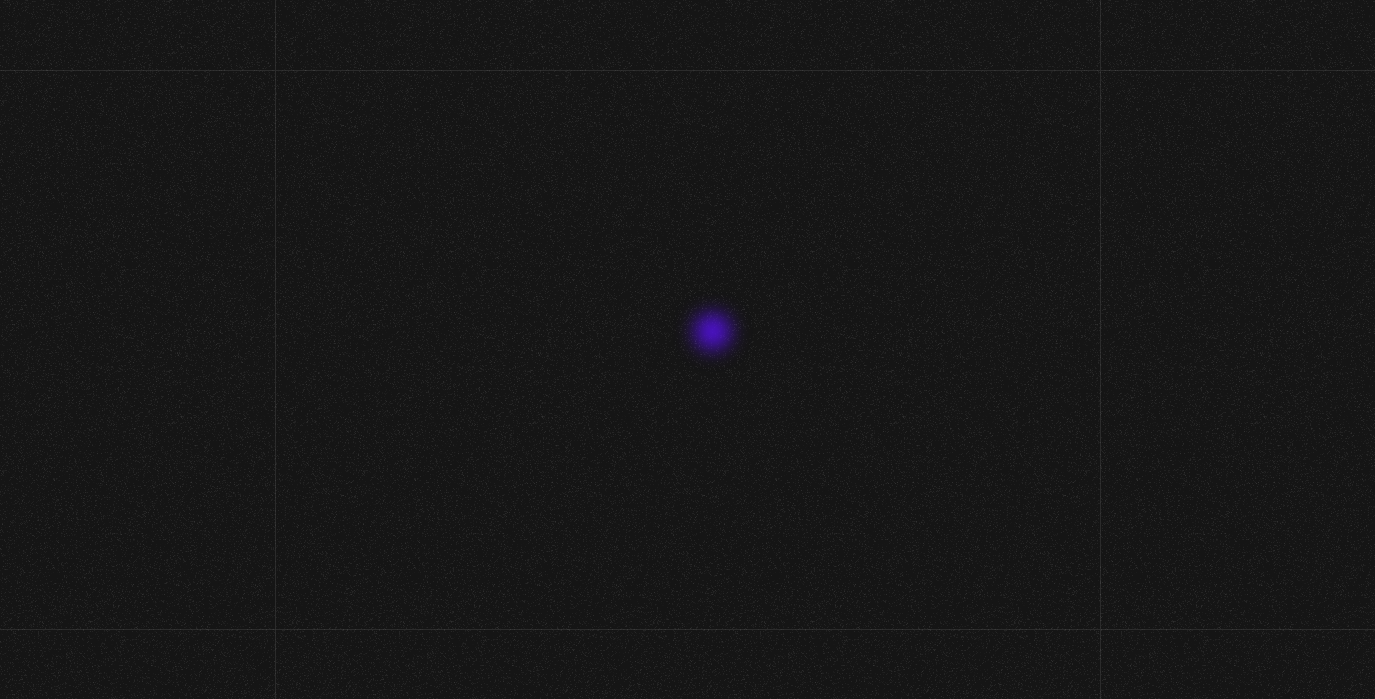 scroll, scrollTop: 0, scrollLeft: 0, axis: both 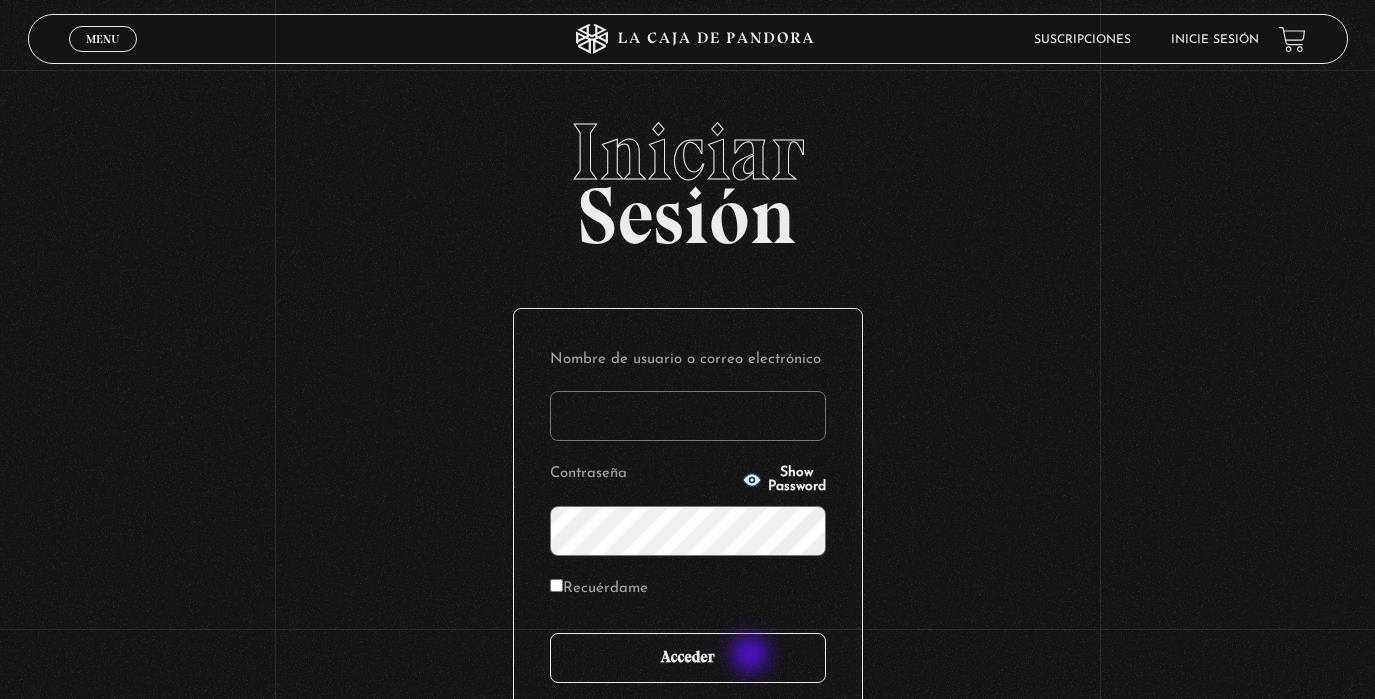 type on "analuciagandara@gmail.com" 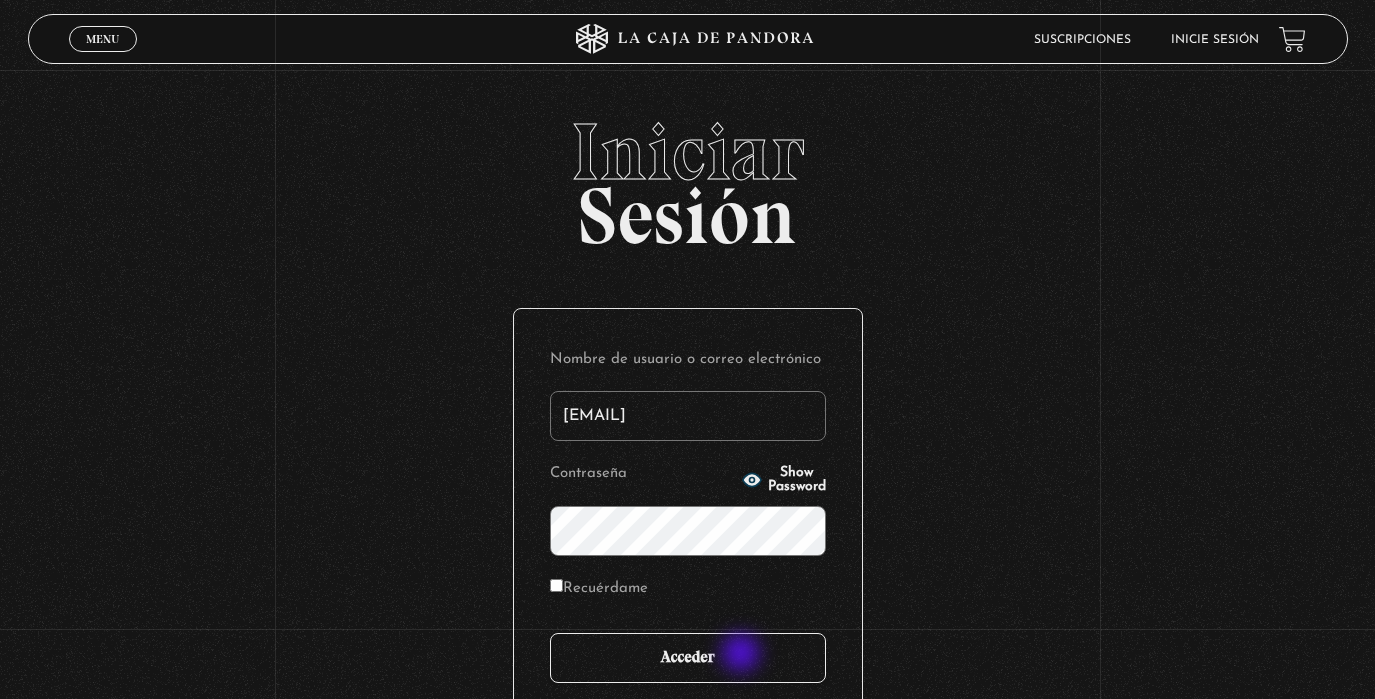 click on "Acceder" at bounding box center (688, 658) 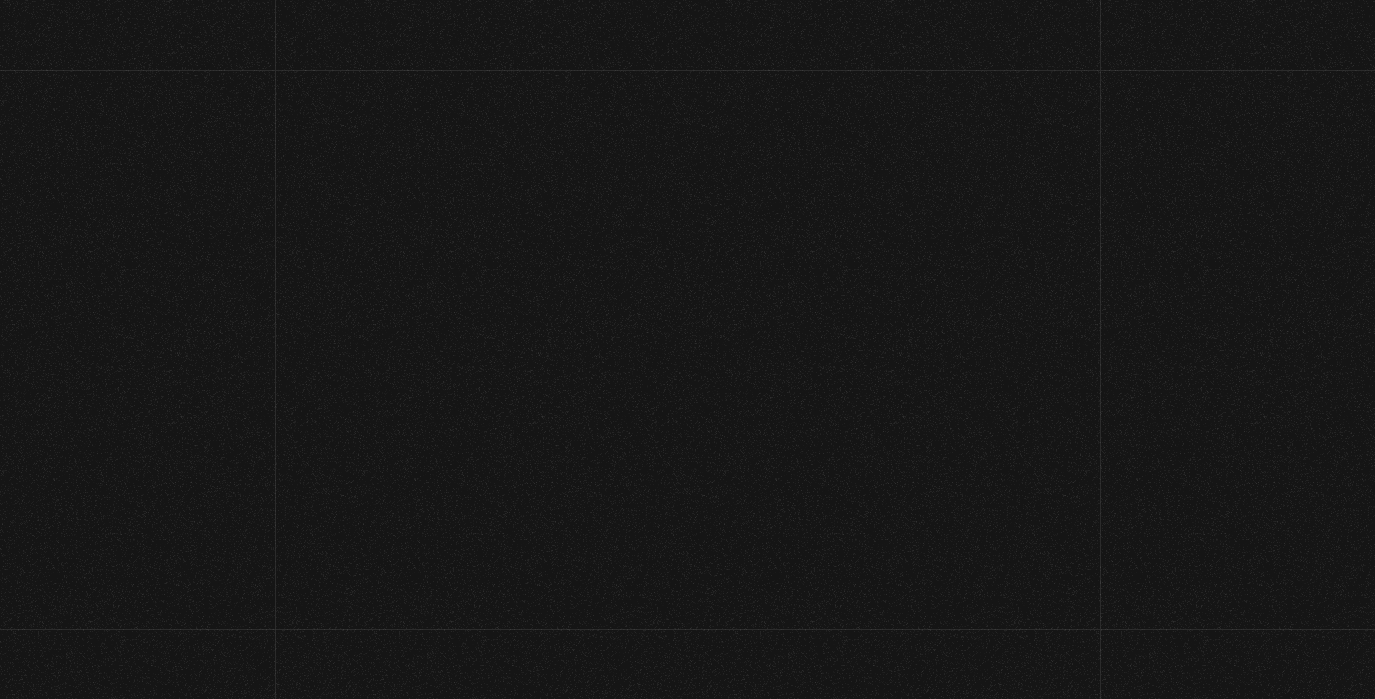 scroll, scrollTop: 0, scrollLeft: 0, axis: both 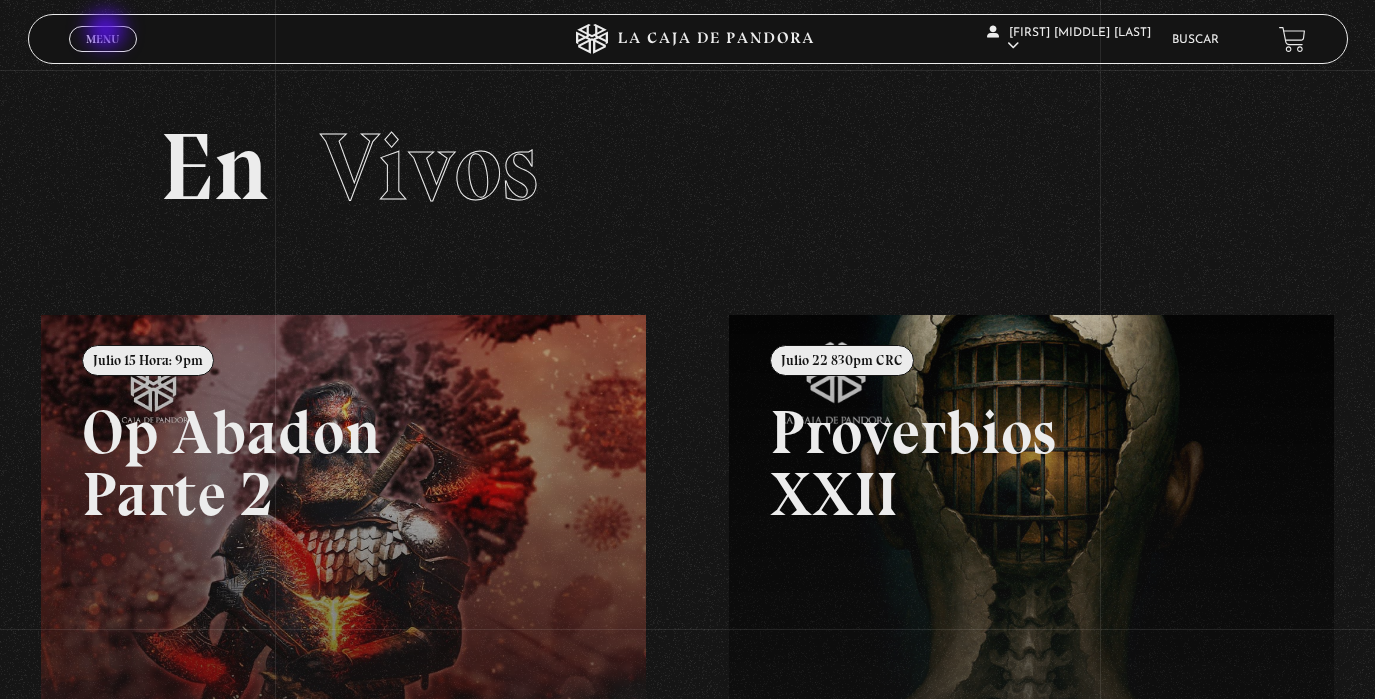click on "Menu" at bounding box center (102, 39) 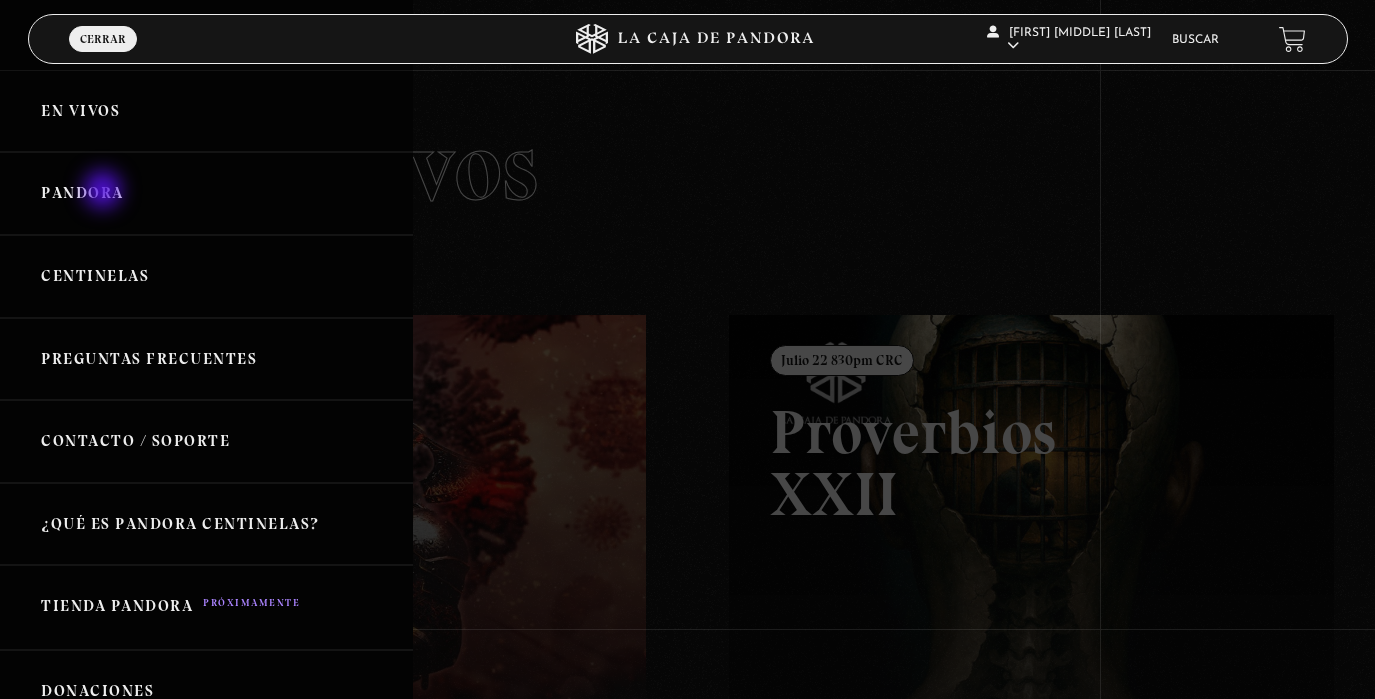 click on "Pandora" at bounding box center [206, 193] 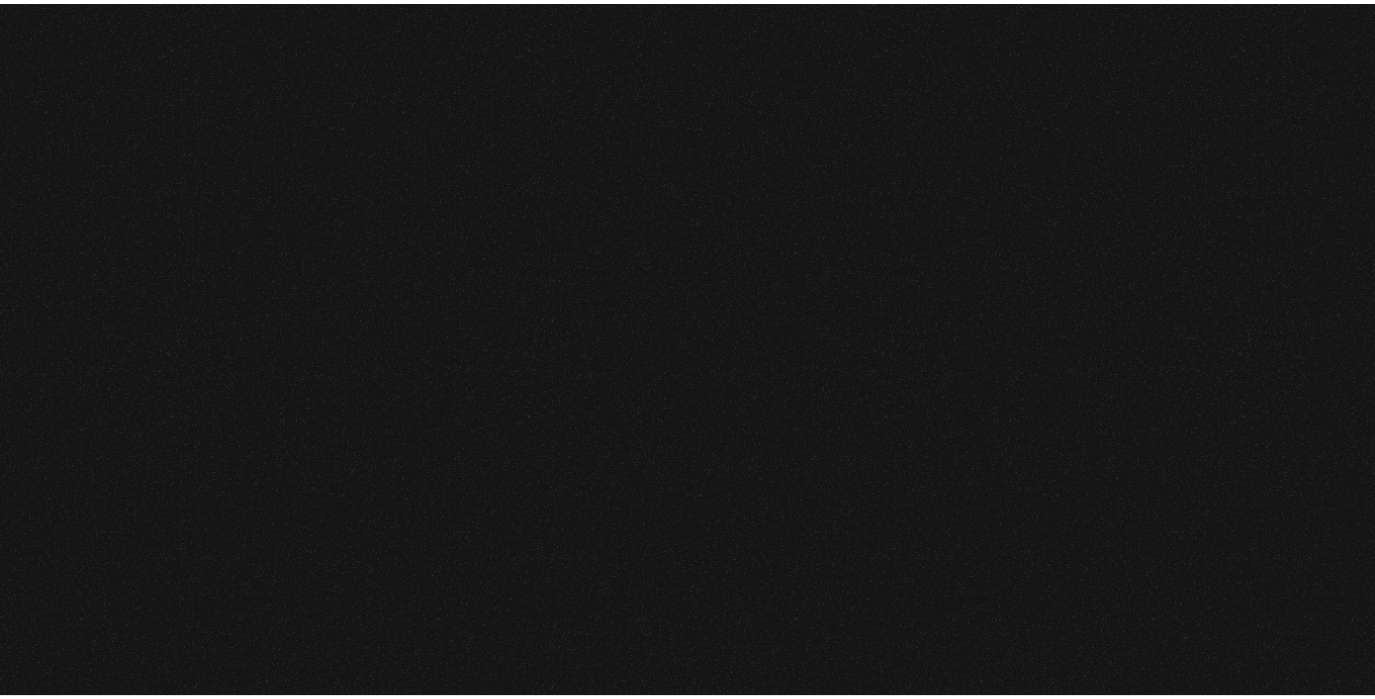 scroll, scrollTop: 0, scrollLeft: 0, axis: both 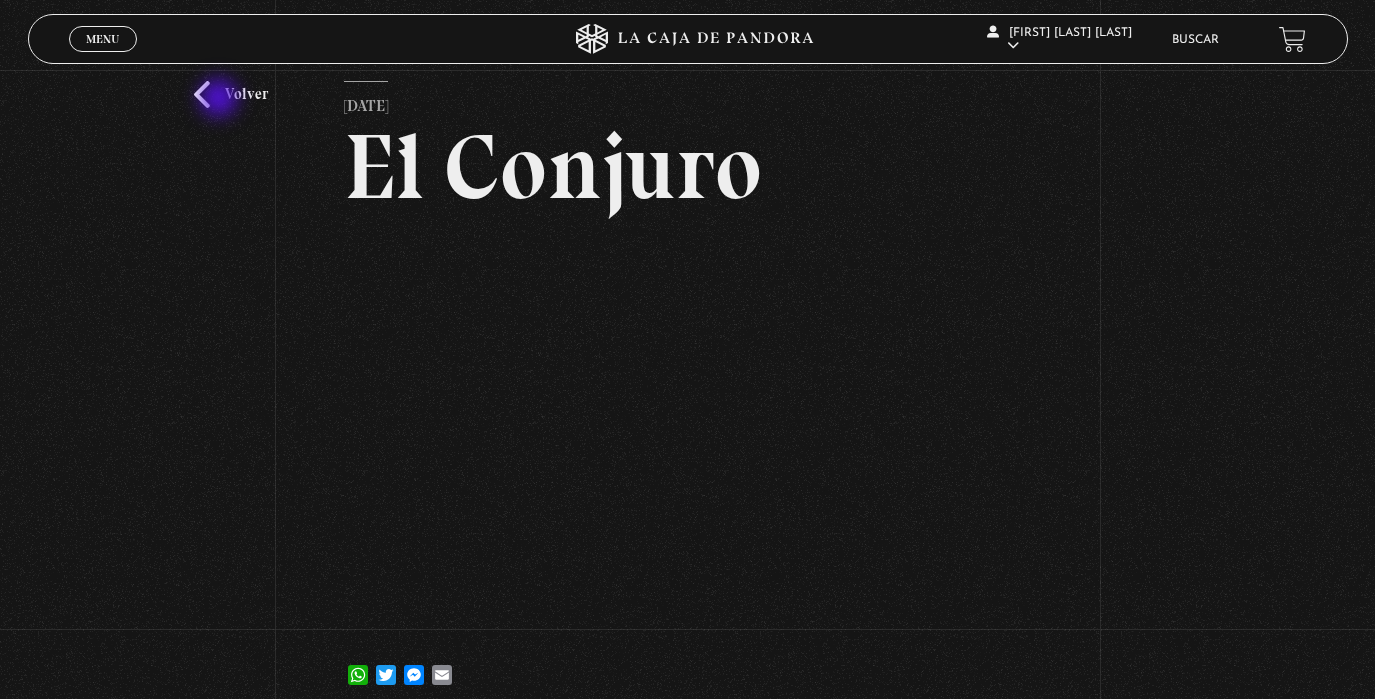 click on "Volver" at bounding box center (231, 94) 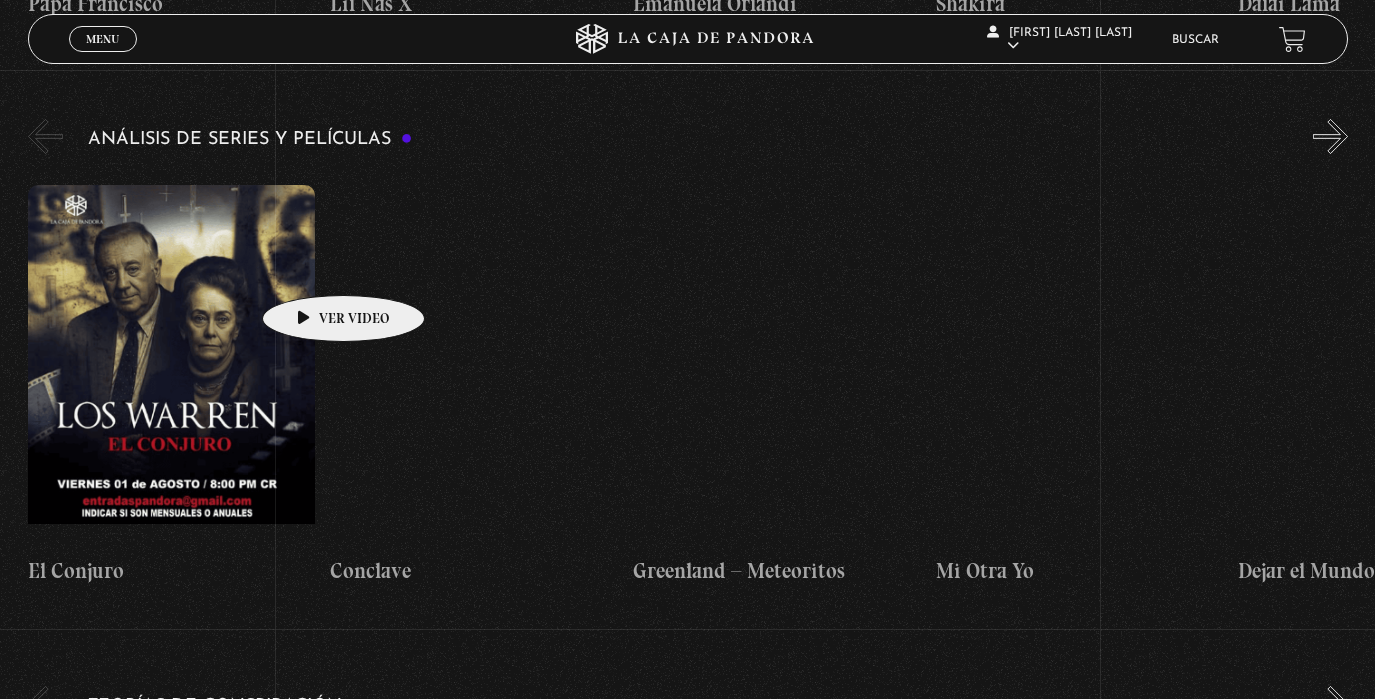 scroll, scrollTop: 3778, scrollLeft: 0, axis: vertical 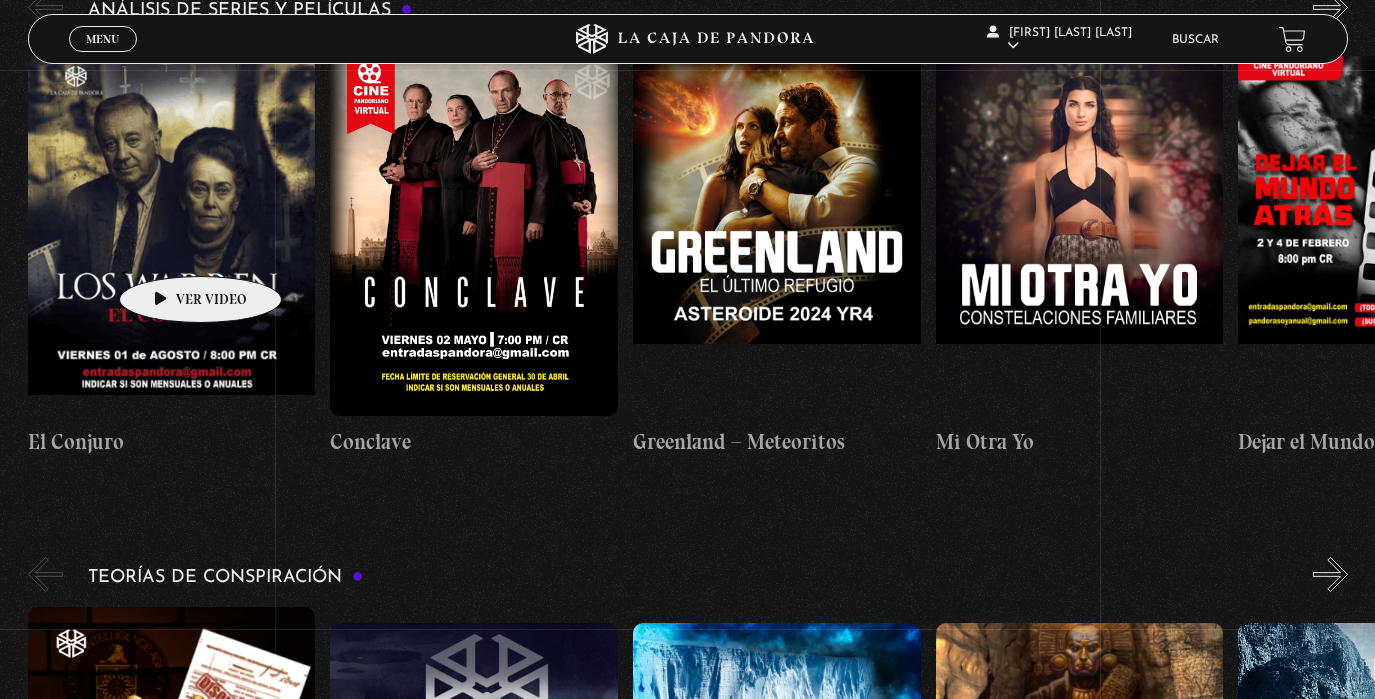 click at bounding box center [172, 236] 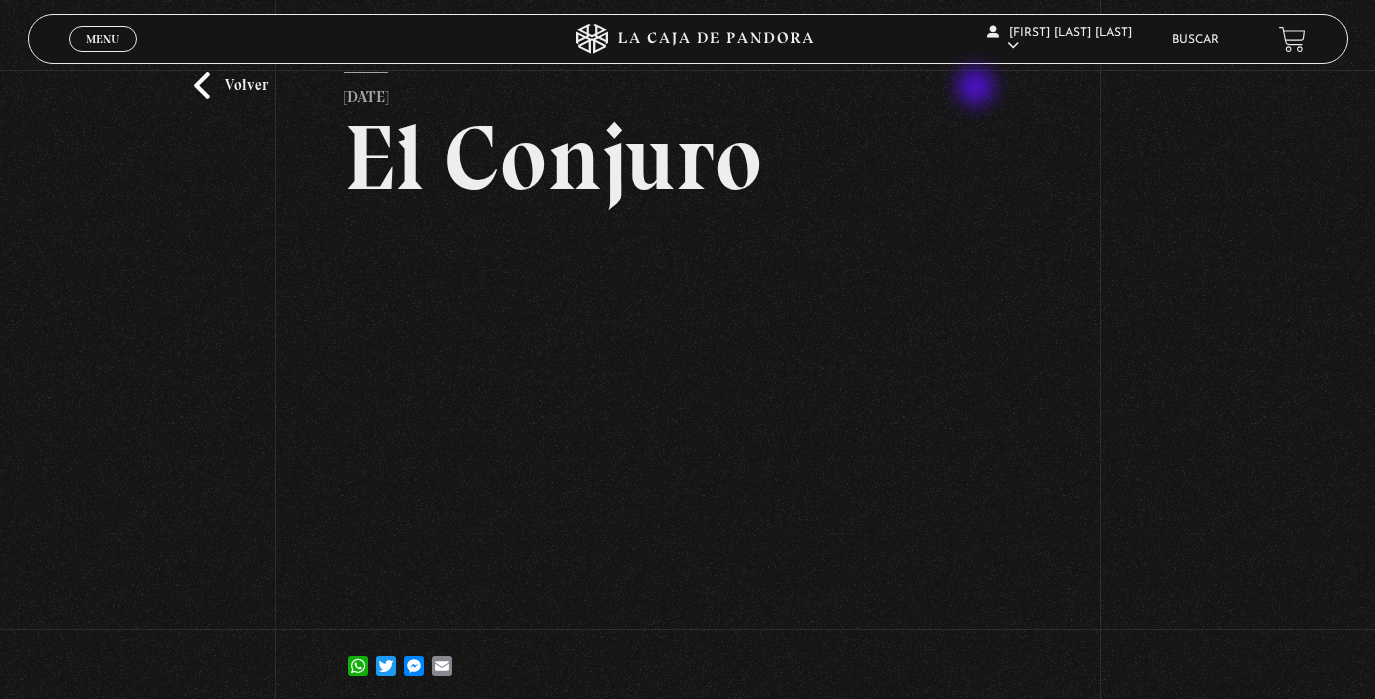 scroll, scrollTop: 72, scrollLeft: 0, axis: vertical 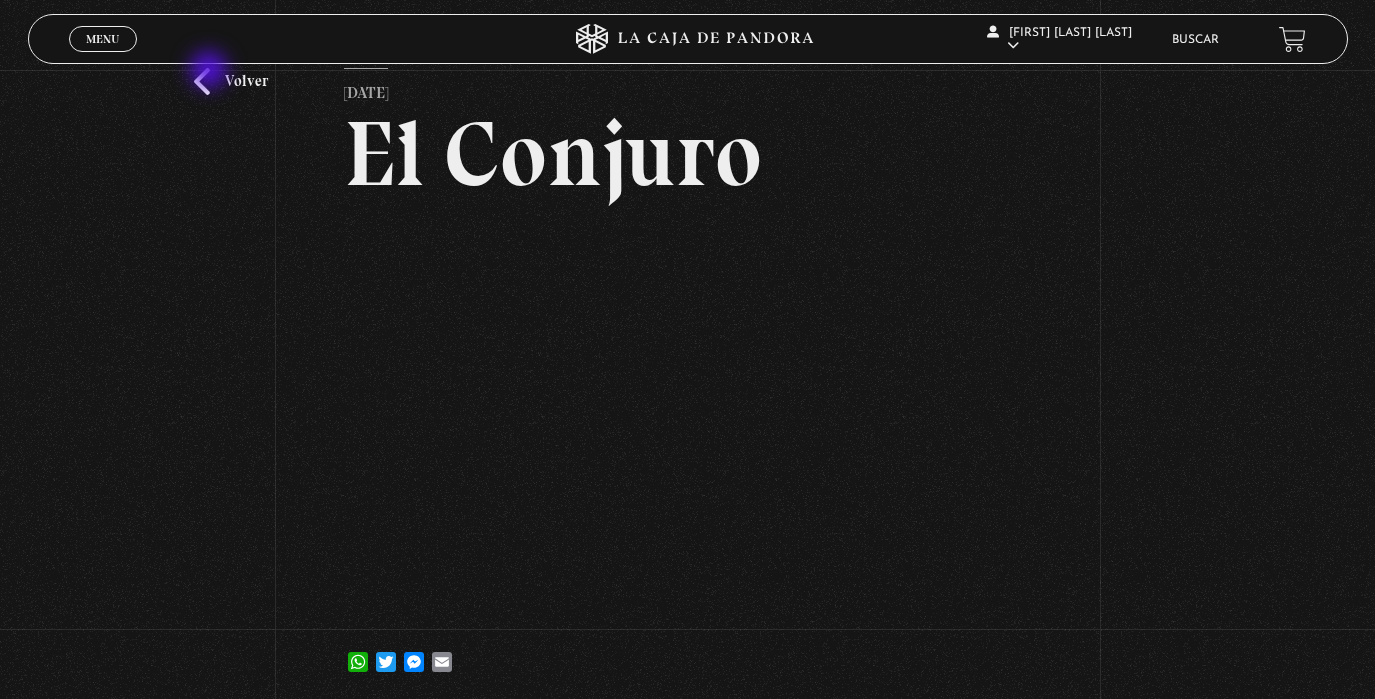 click on "Volver" at bounding box center [231, 81] 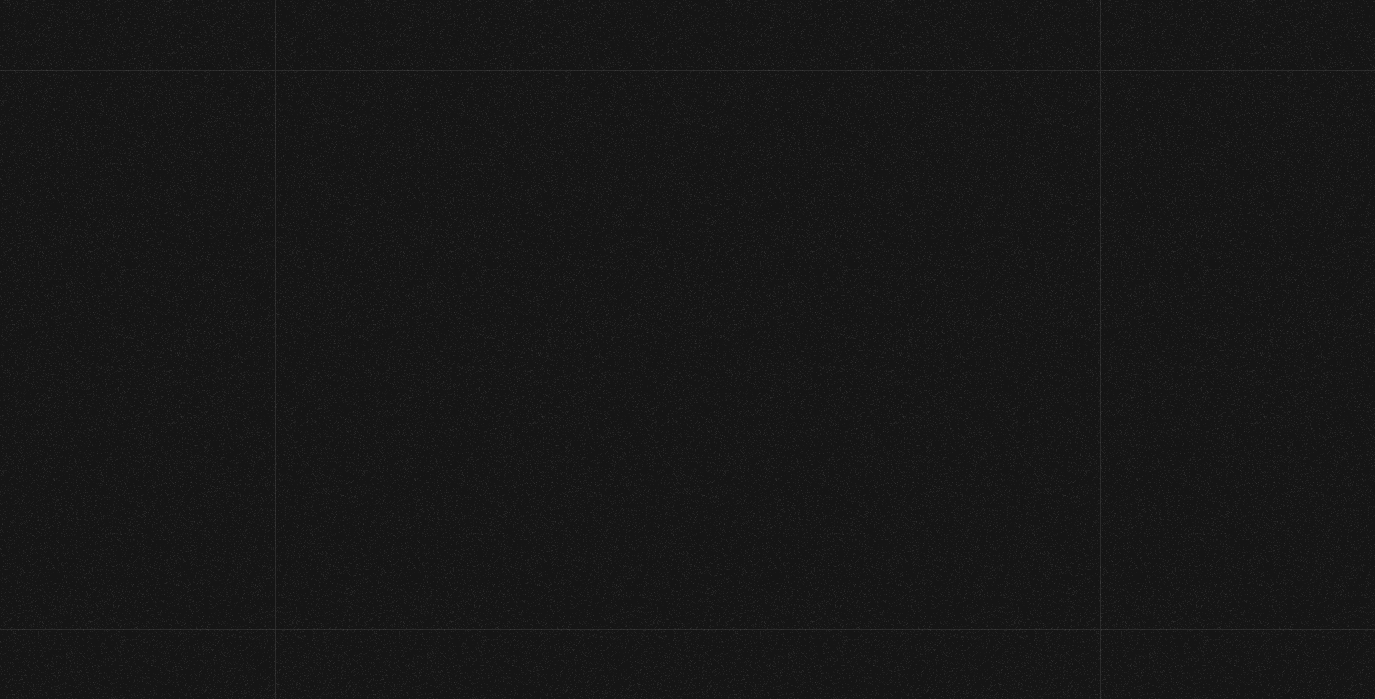 scroll, scrollTop: 3778, scrollLeft: 0, axis: vertical 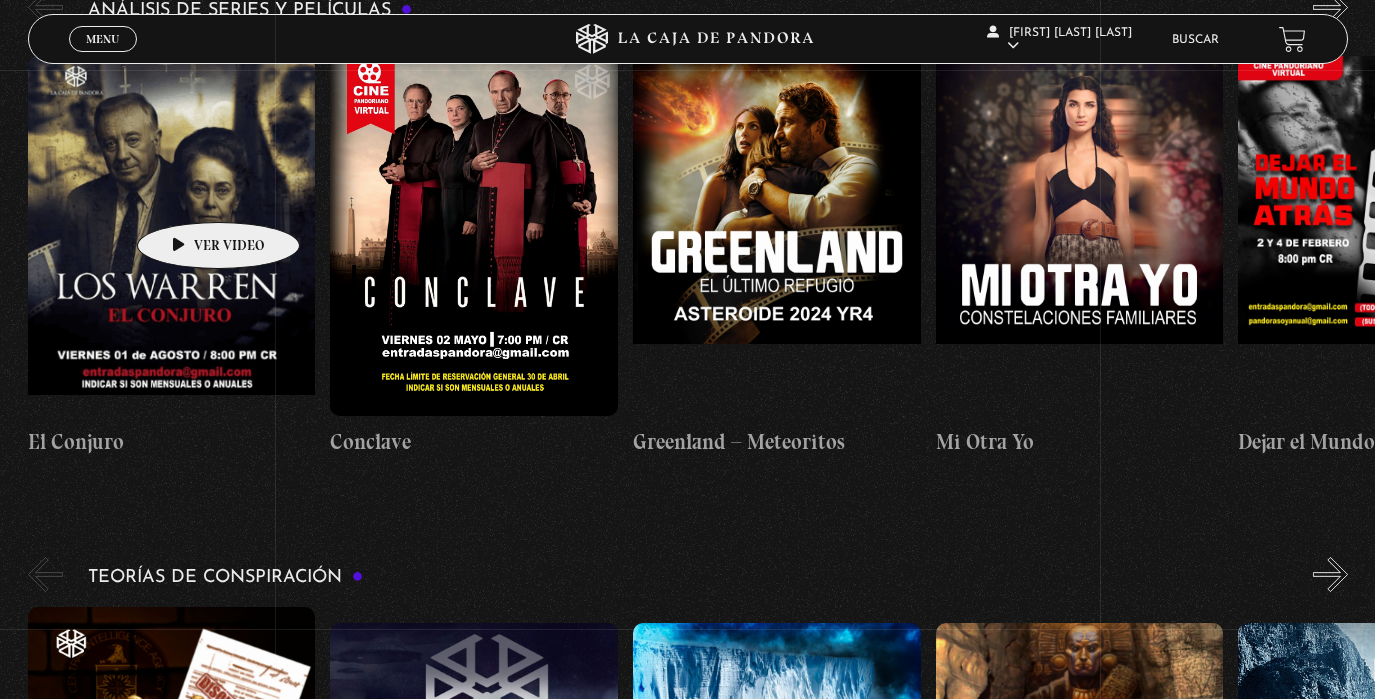 click at bounding box center [172, 236] 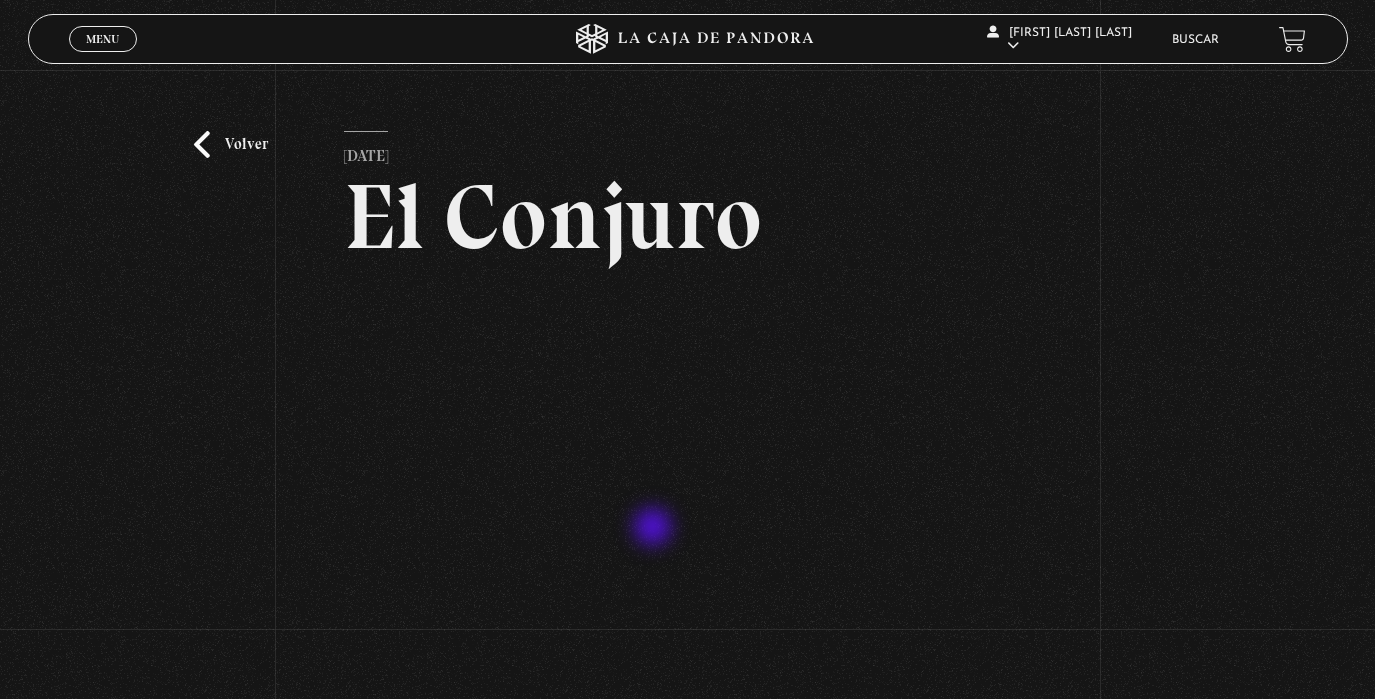 scroll, scrollTop: 10, scrollLeft: 0, axis: vertical 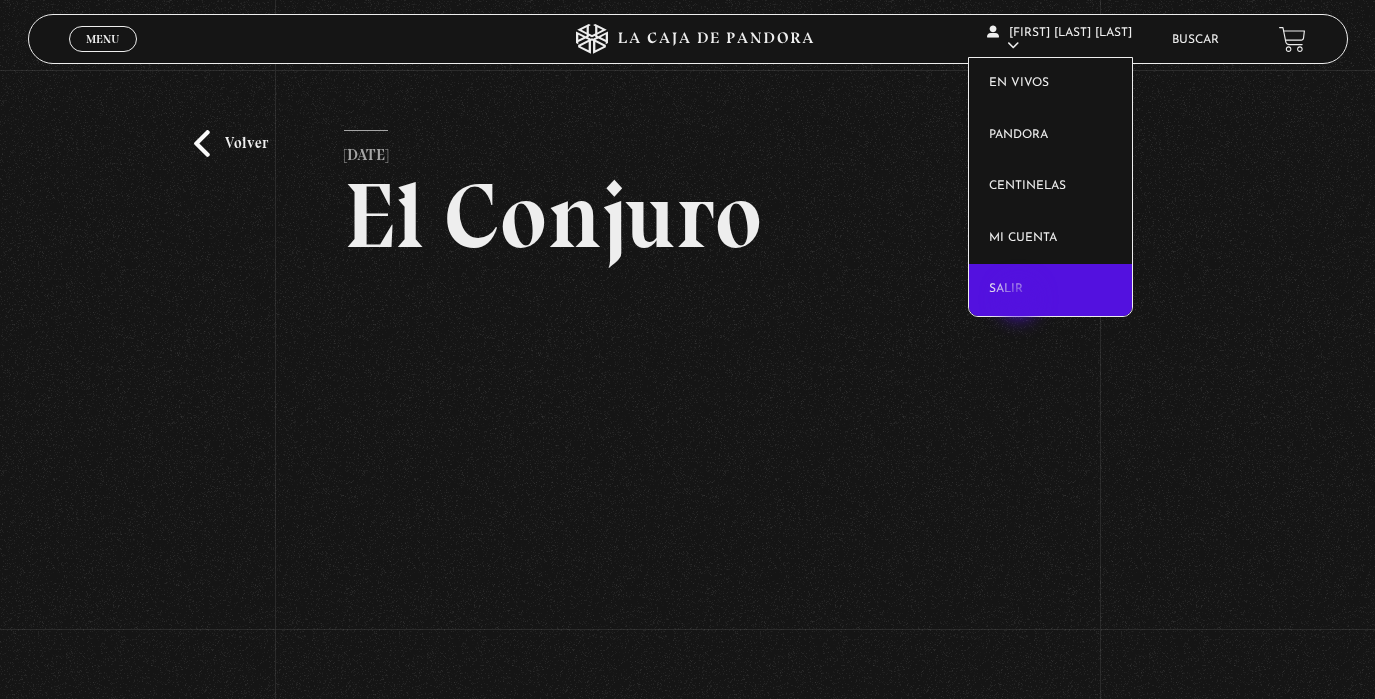 click on "Salir" at bounding box center [1050, 290] 